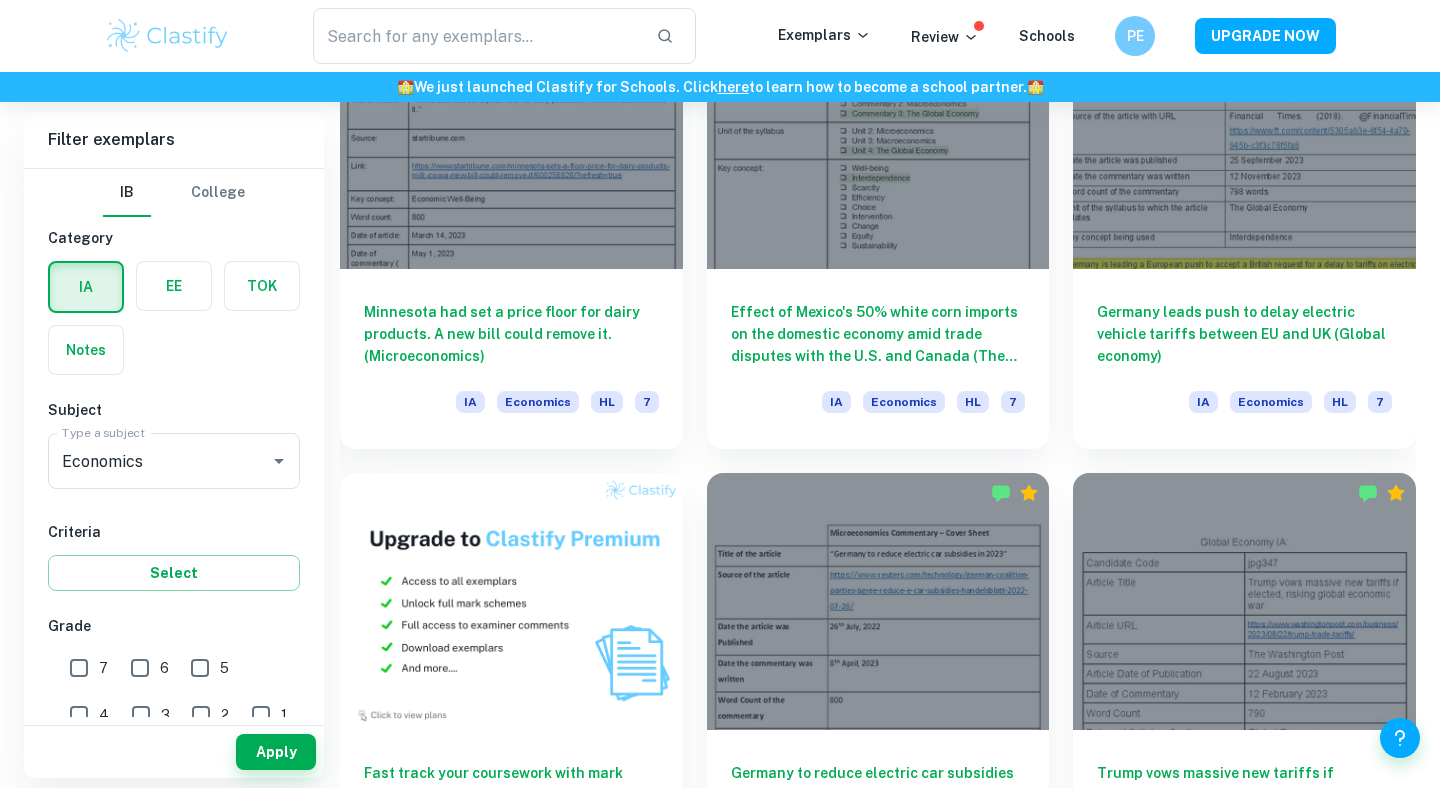 scroll, scrollTop: 1124, scrollLeft: 0, axis: vertical 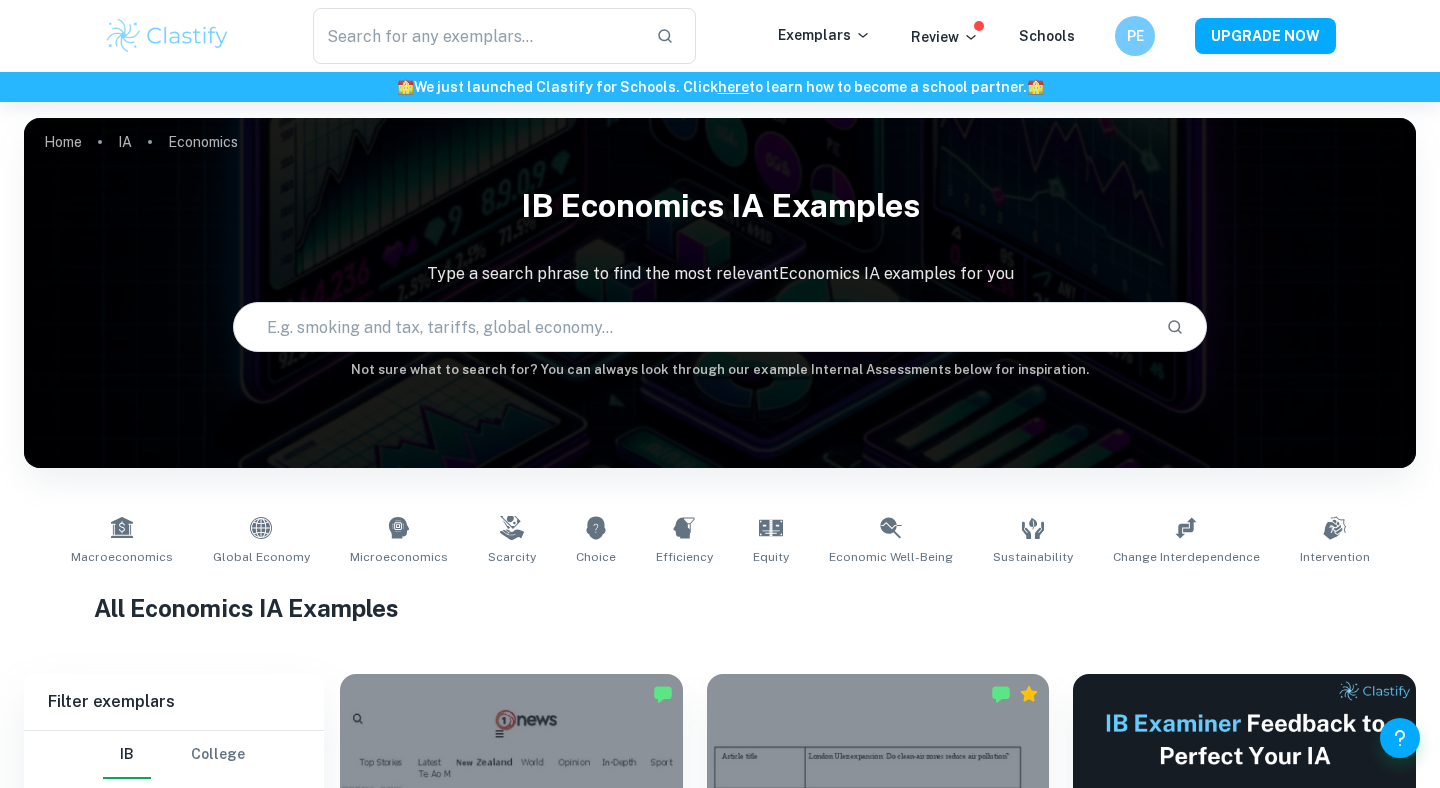 click at bounding box center (692, 327) 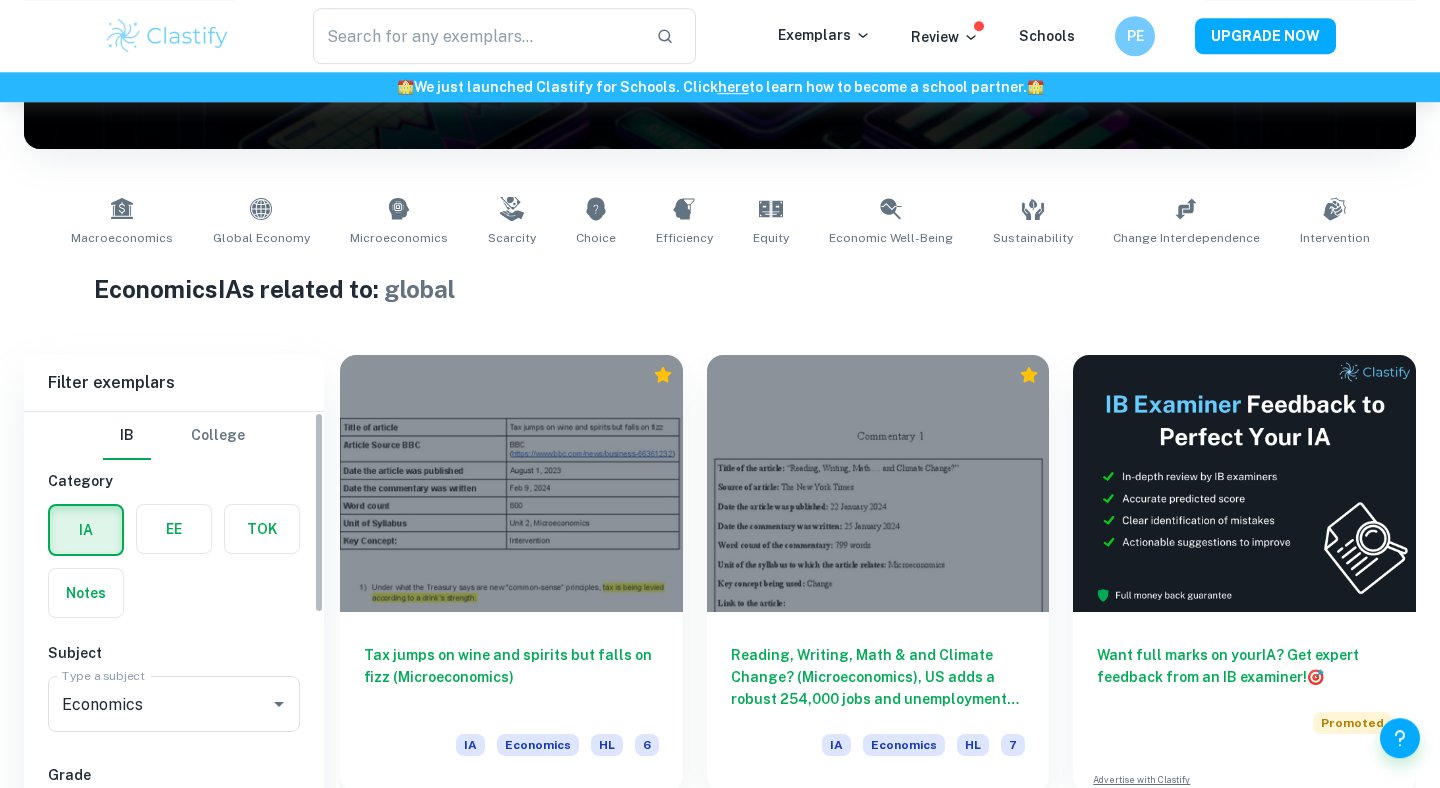 scroll, scrollTop: 295, scrollLeft: 0, axis: vertical 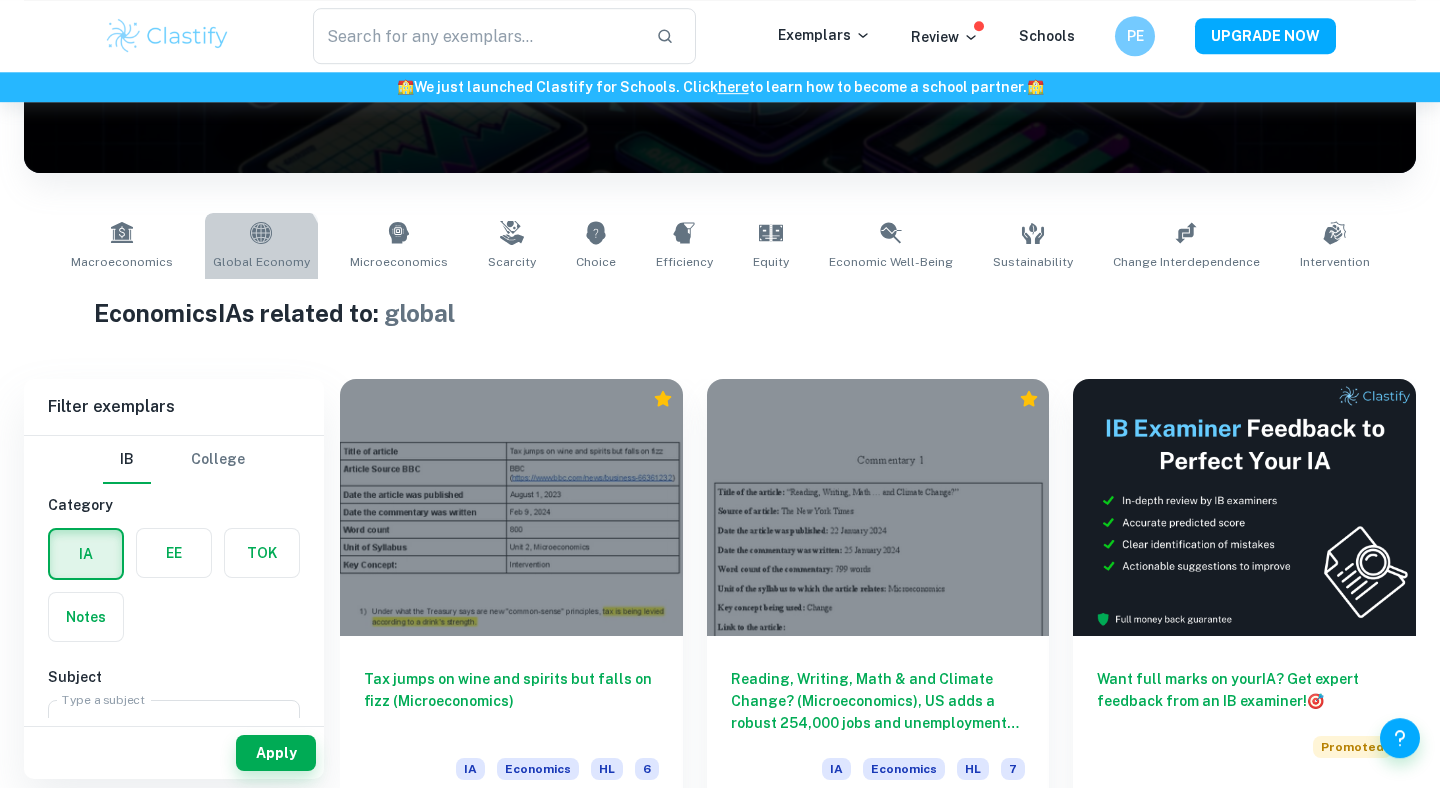 click on "Global Economy" at bounding box center [261, 262] 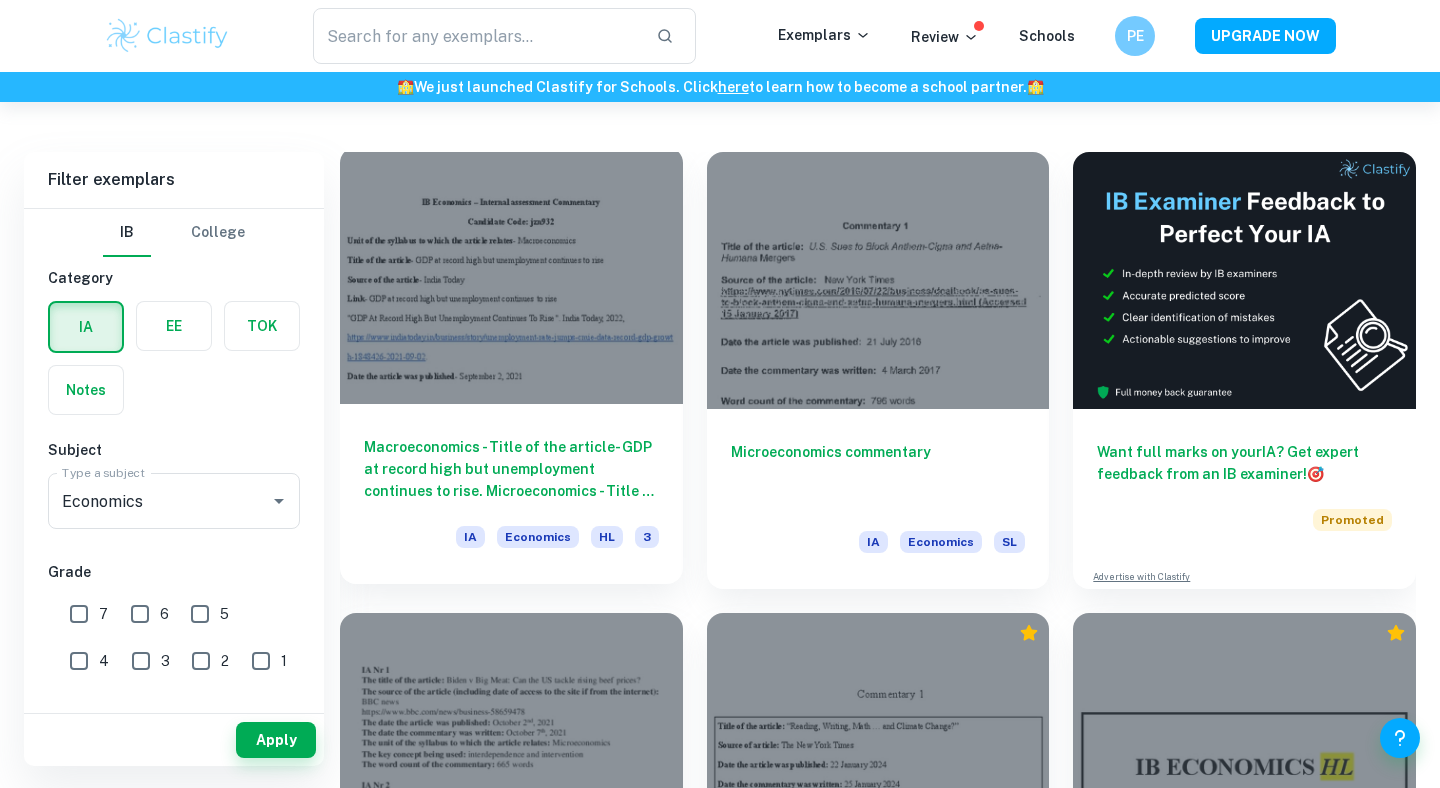 scroll, scrollTop: 510, scrollLeft: 0, axis: vertical 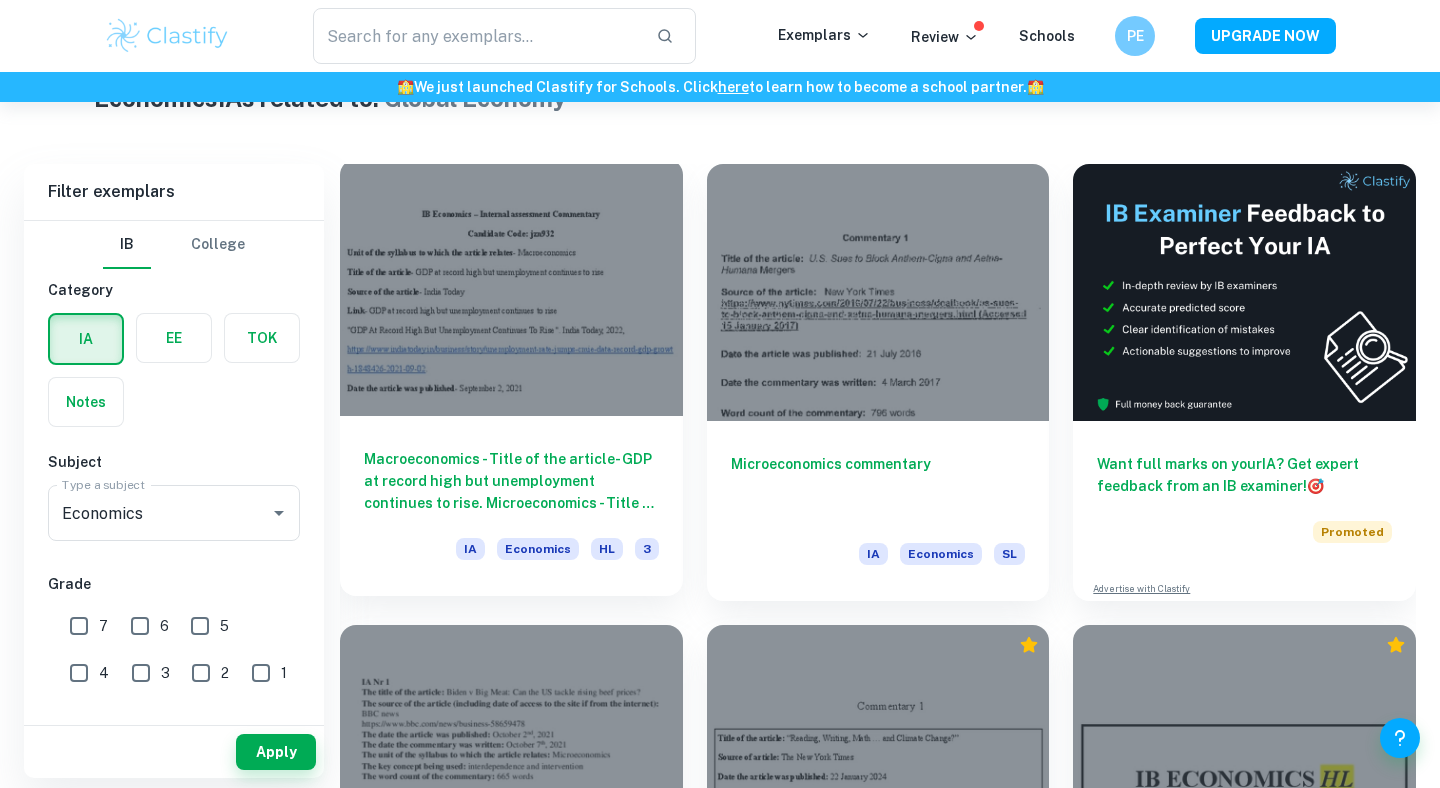 click at bounding box center (511, 287) 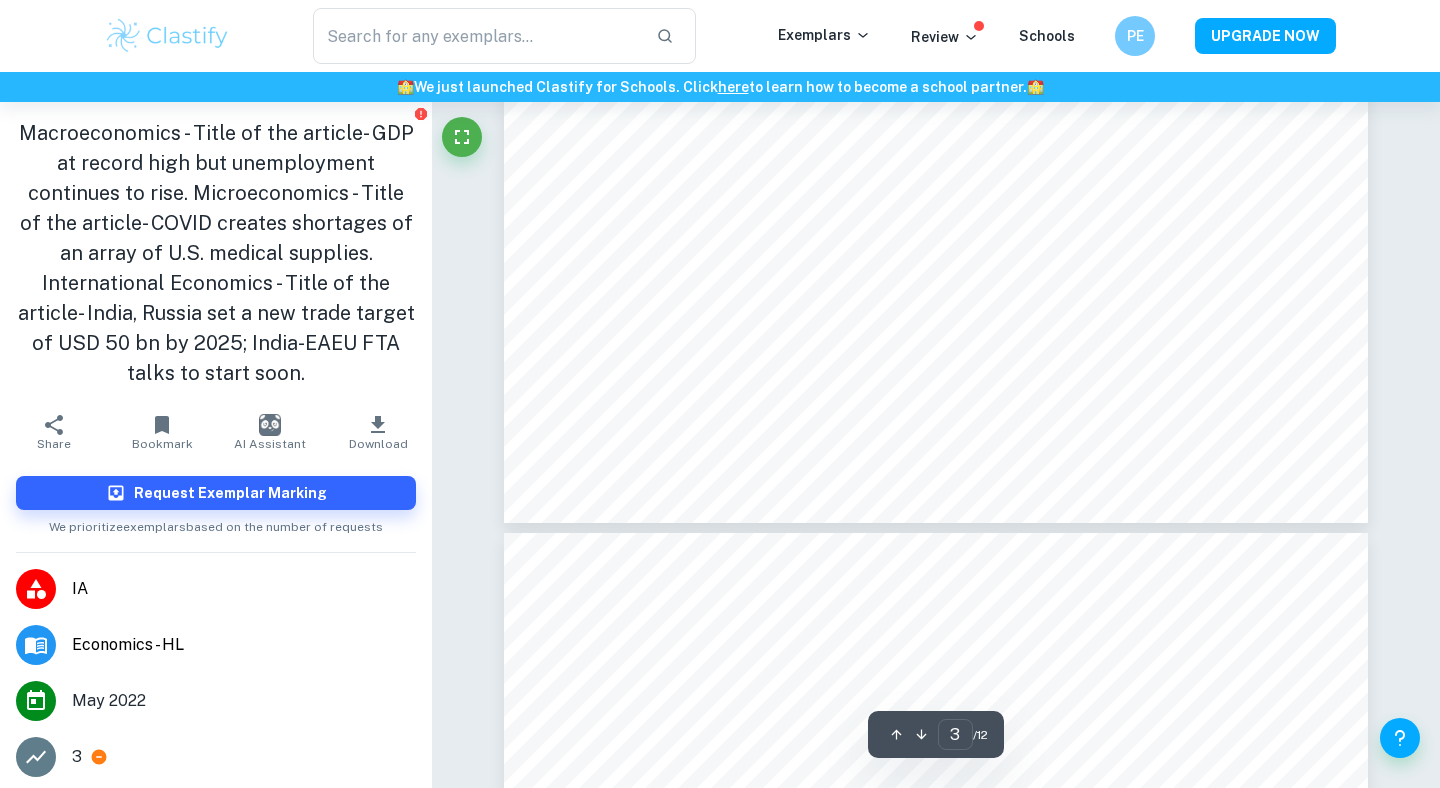 scroll, scrollTop: 3347, scrollLeft: 0, axis: vertical 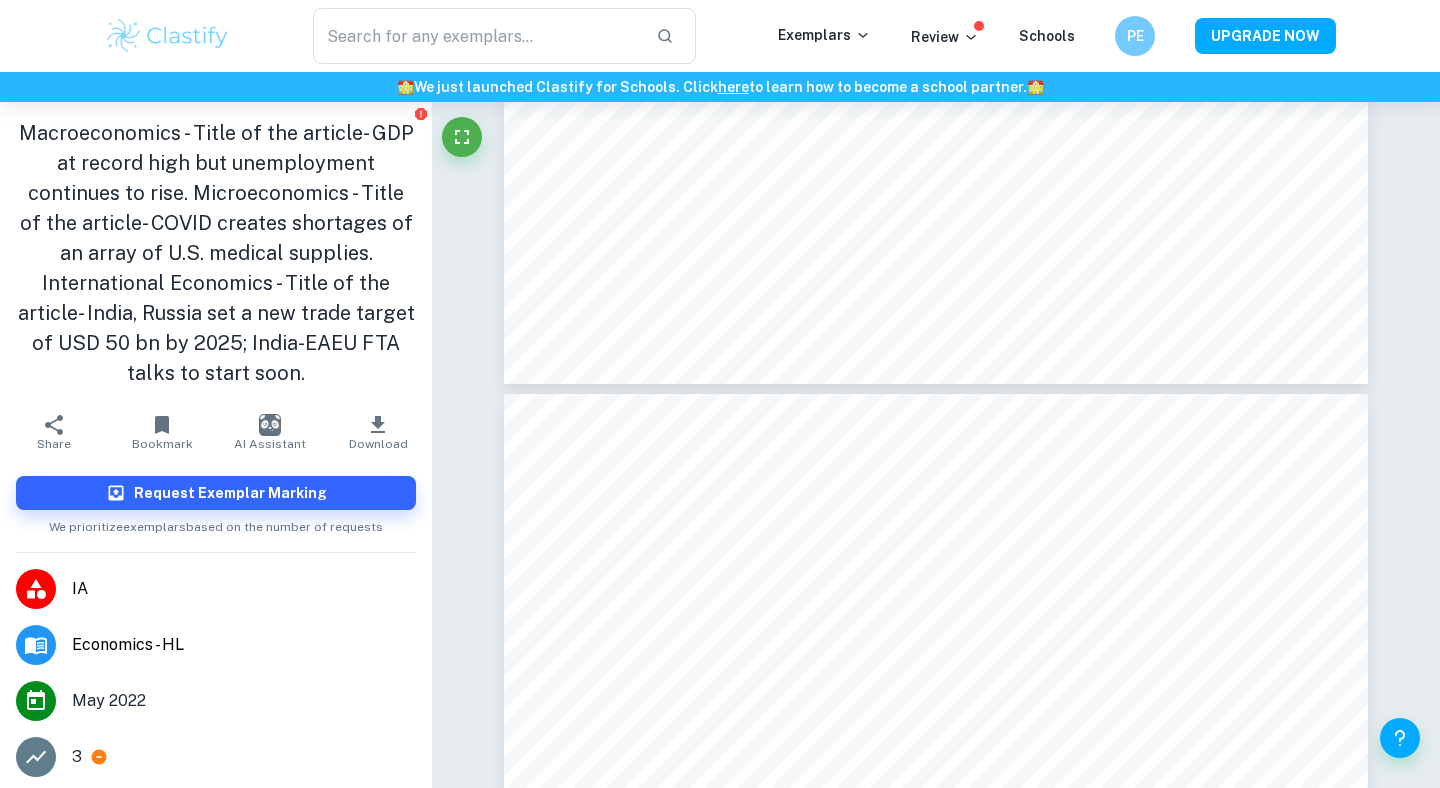 type on "4" 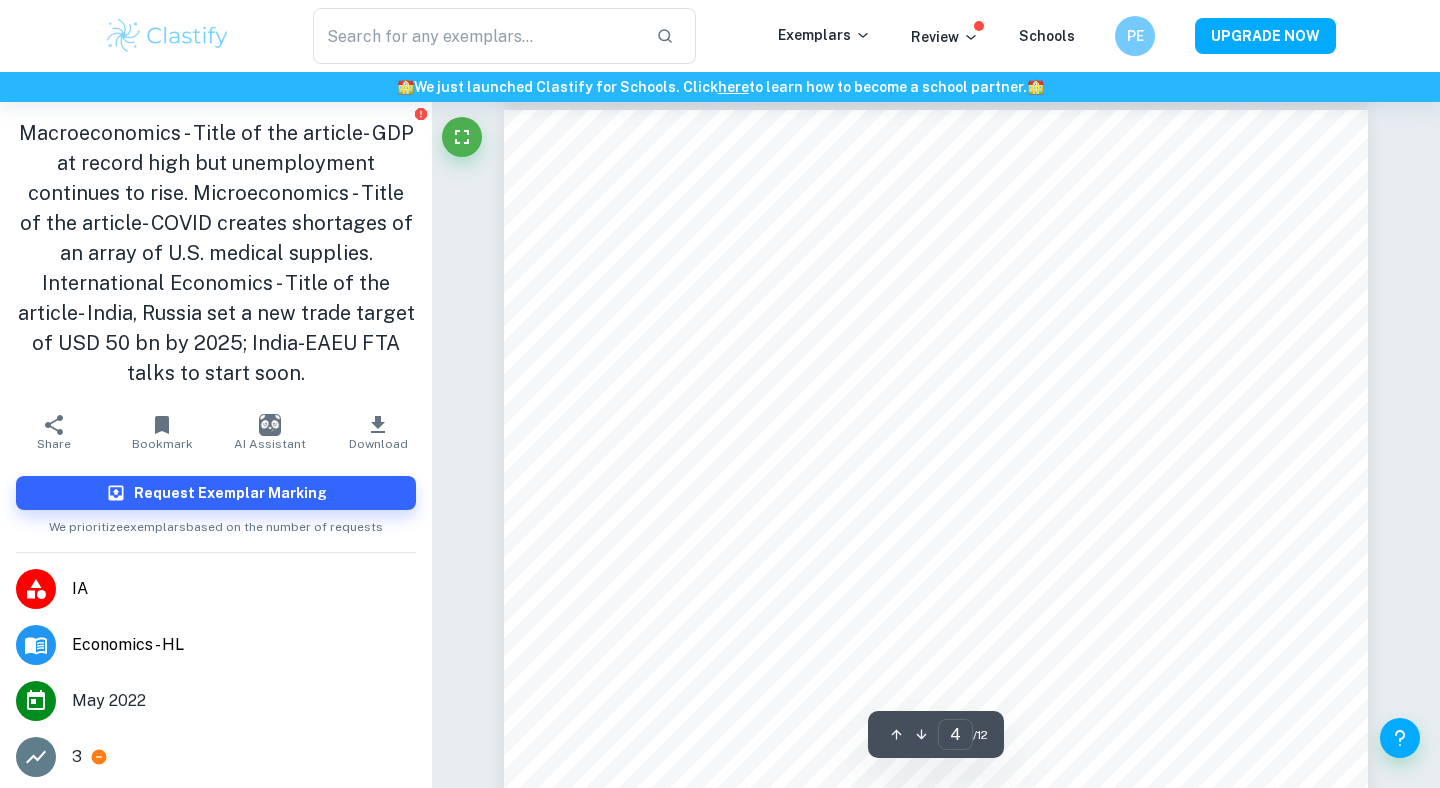 scroll, scrollTop: 3685, scrollLeft: 0, axis: vertical 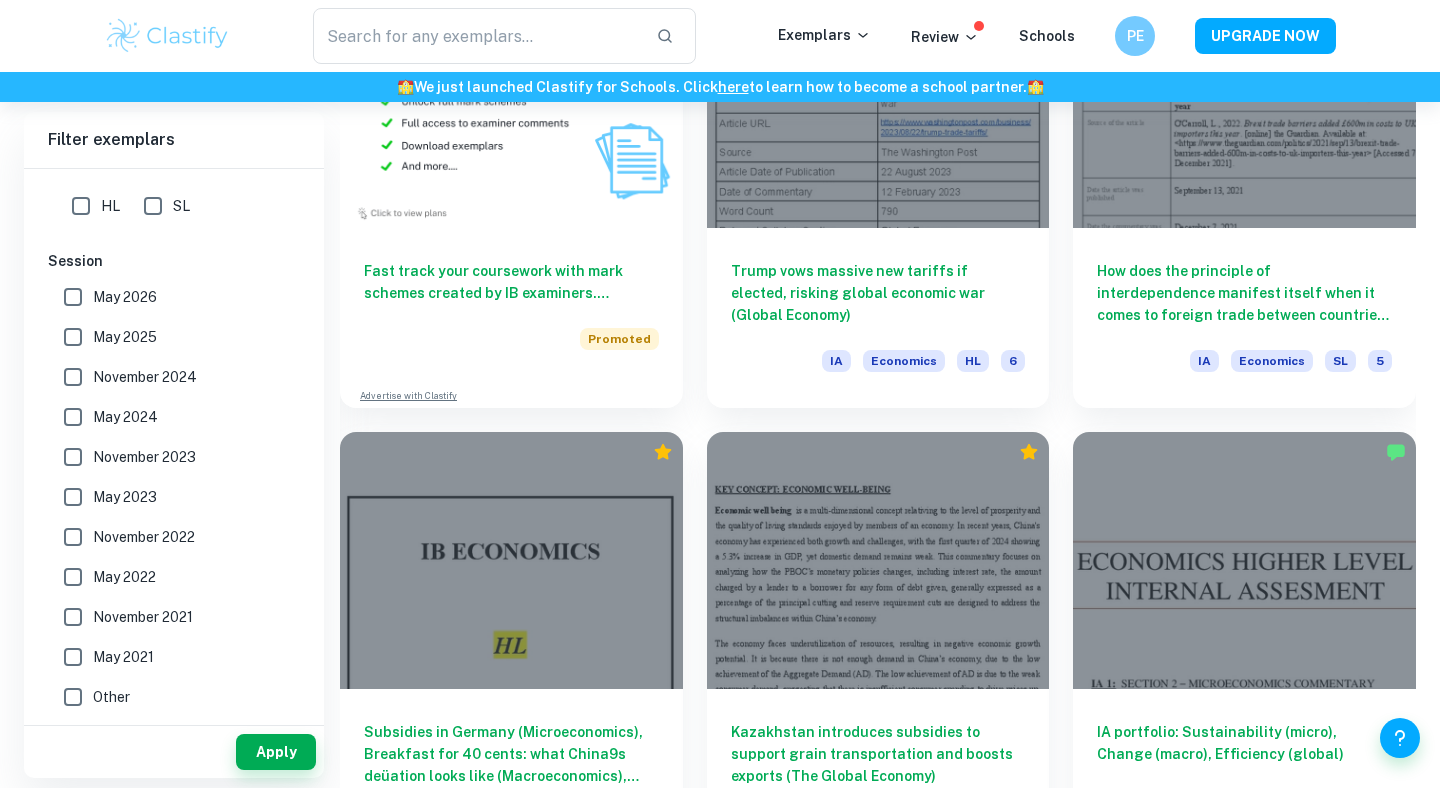 click on "November 2024" at bounding box center (145, 377) 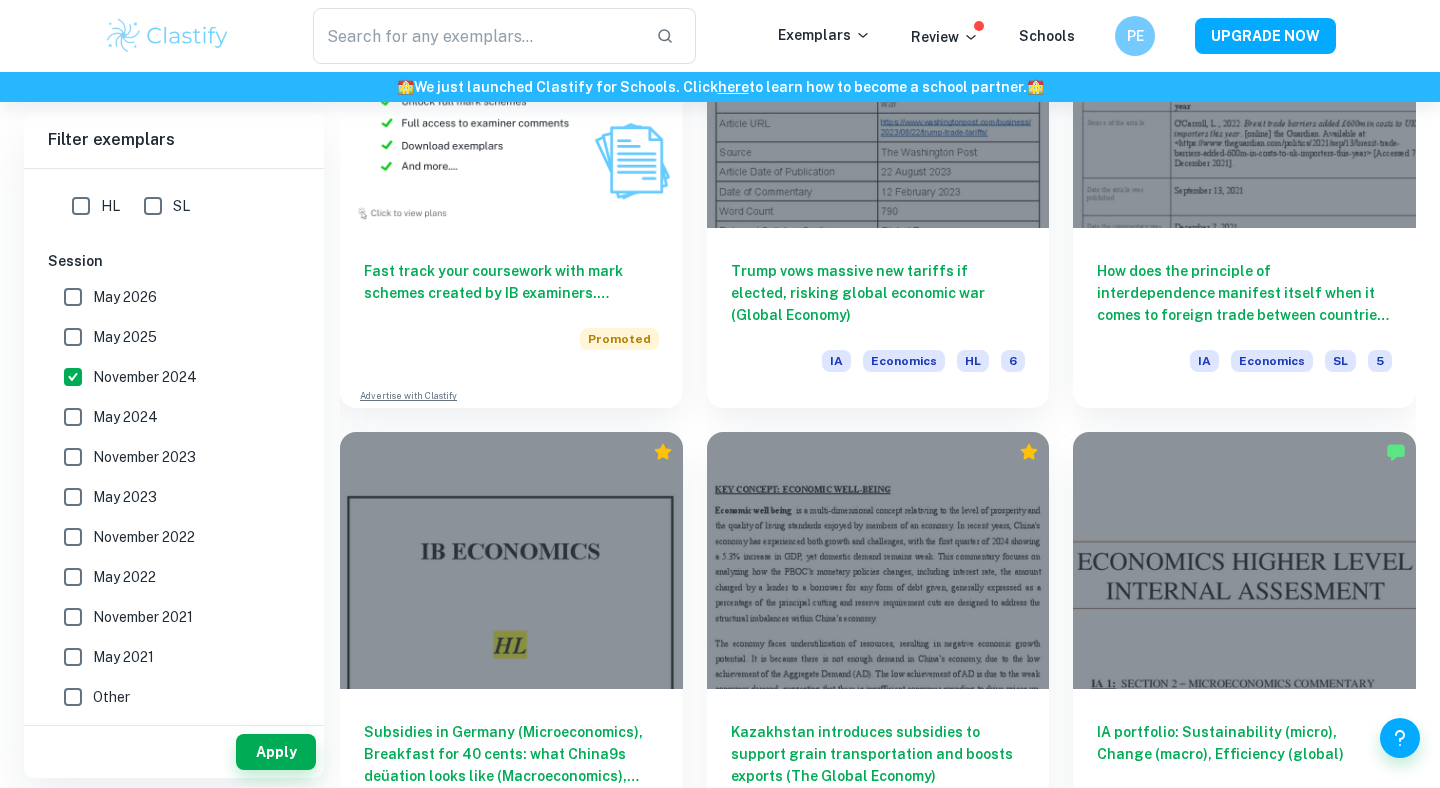 click on "May 2024" at bounding box center [125, 417] 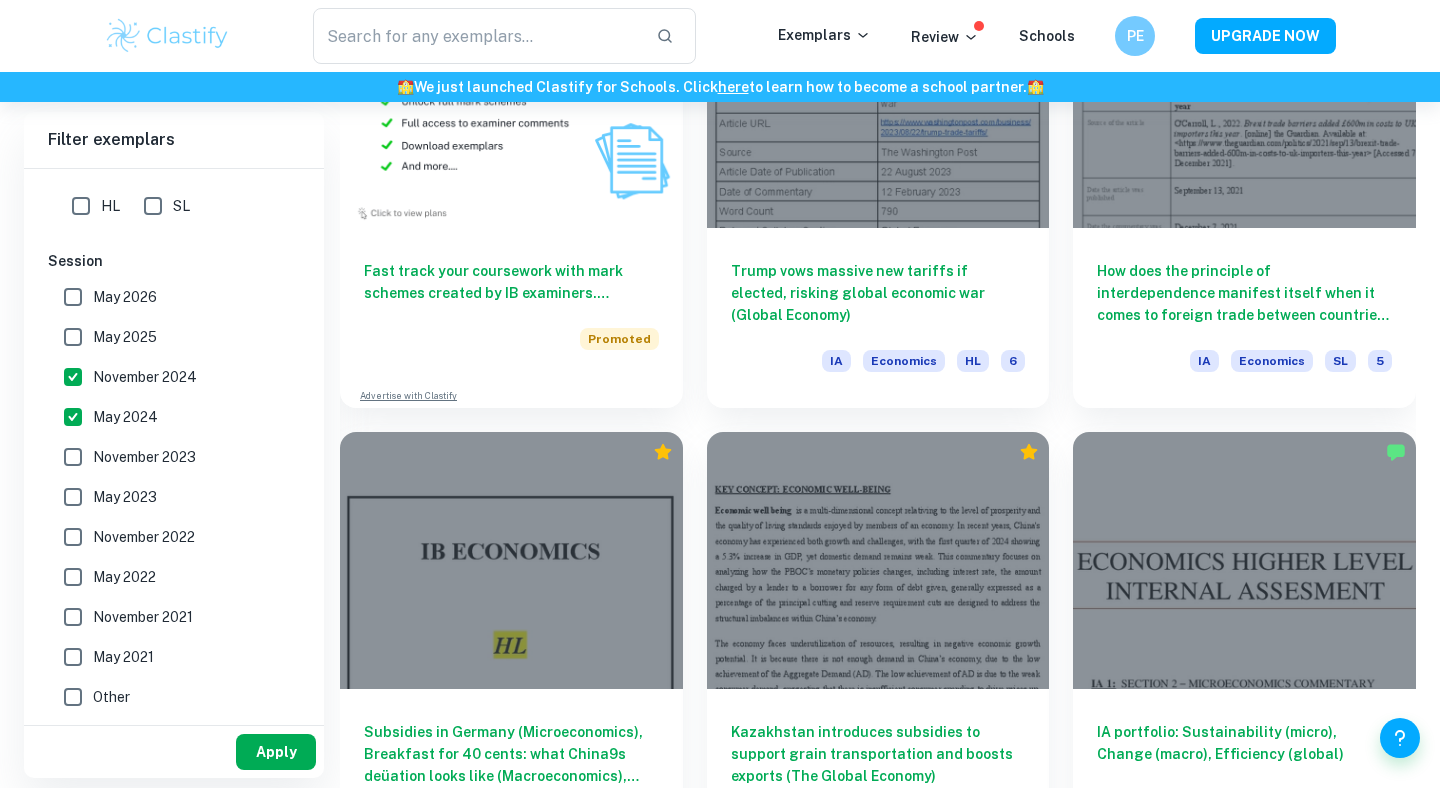 click on "Apply" at bounding box center [276, 752] 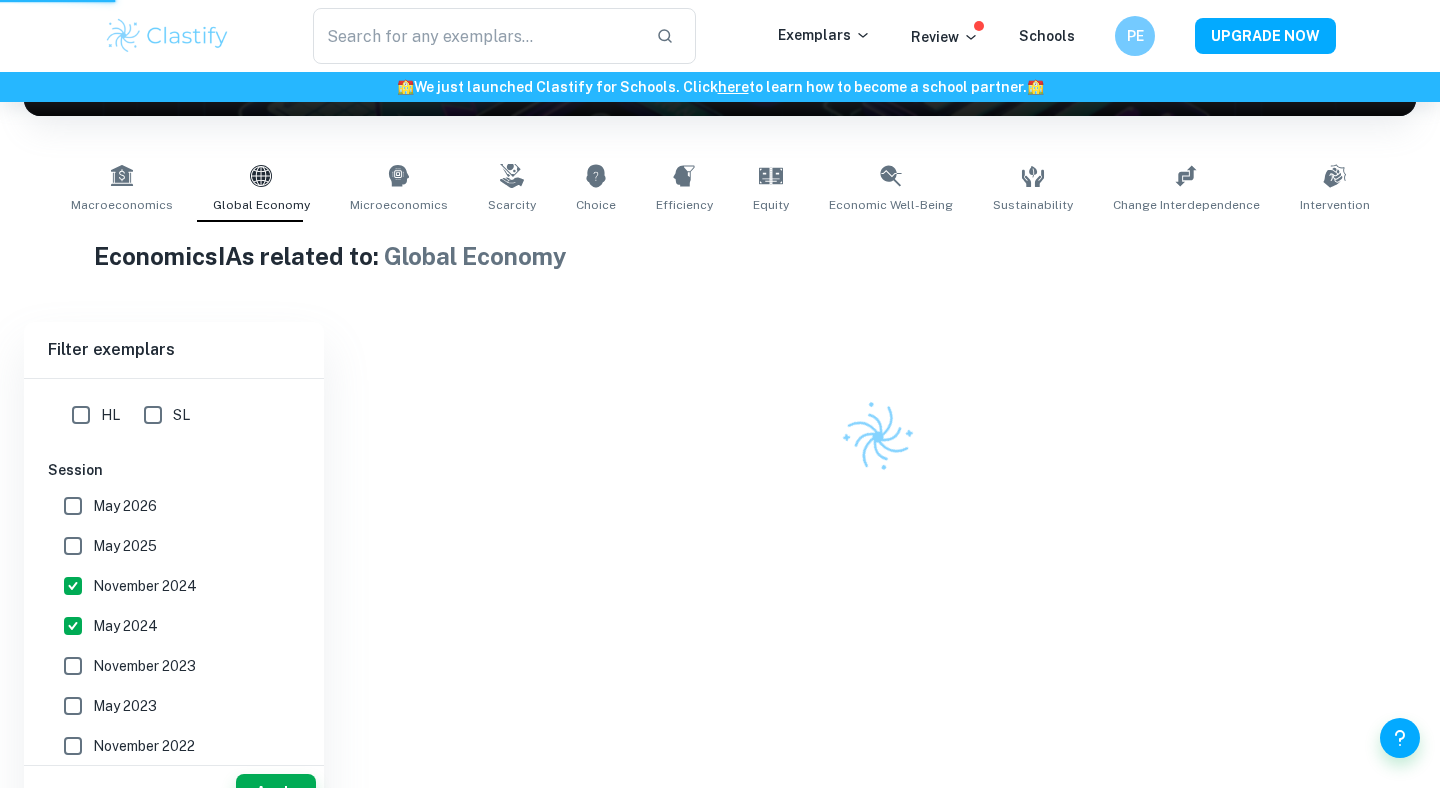 scroll, scrollTop: 282, scrollLeft: 0, axis: vertical 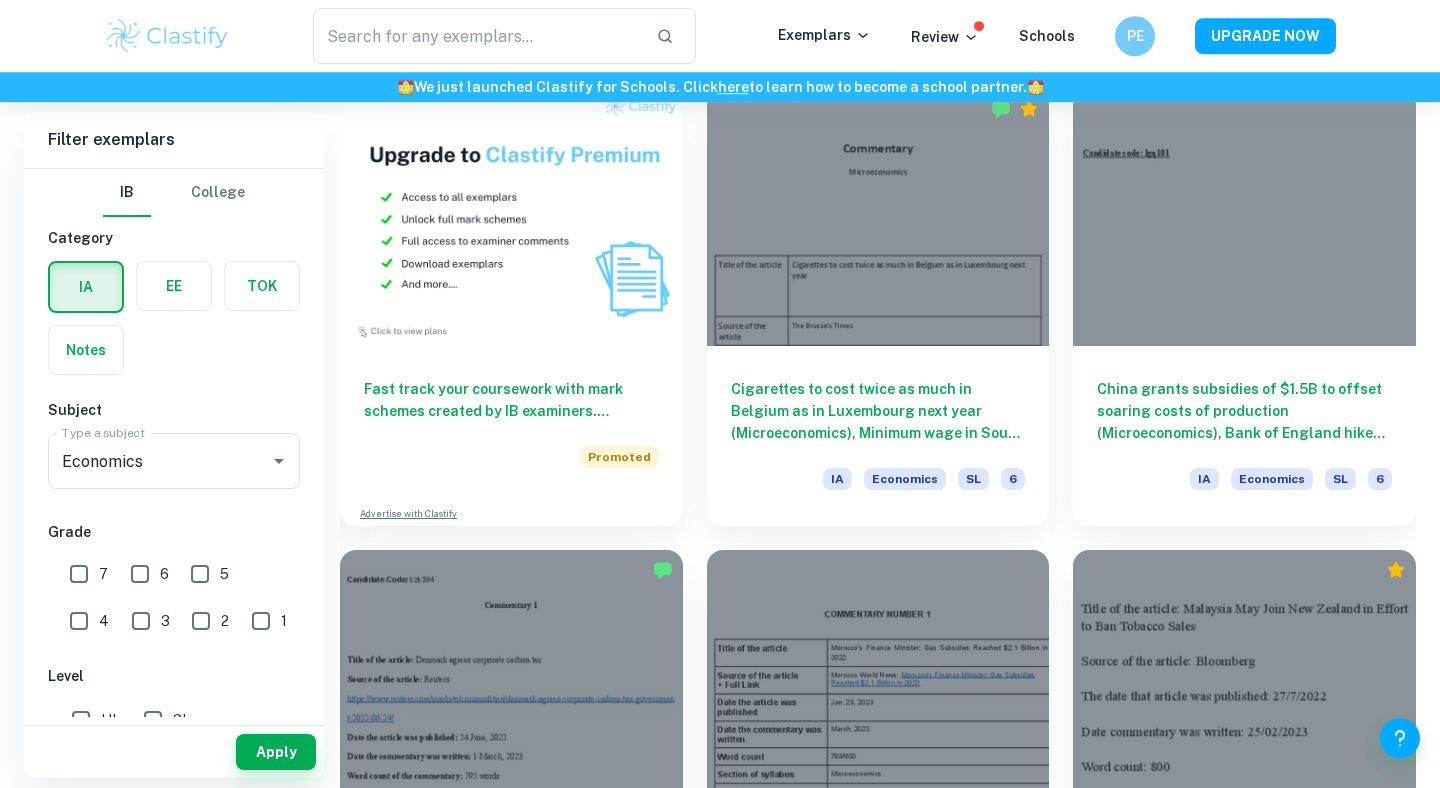 click on "7" at bounding box center (79, 574) 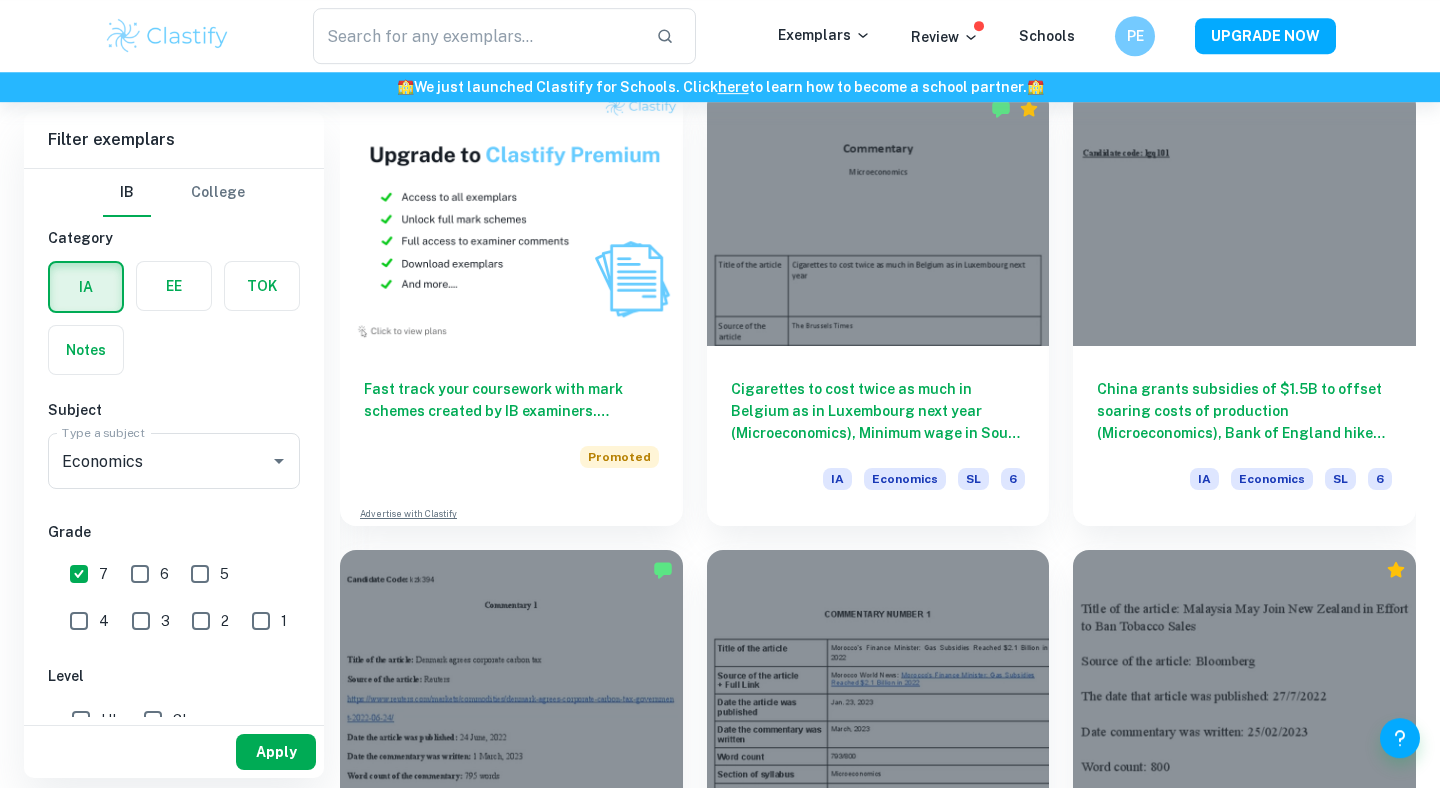 click on "Apply" at bounding box center [276, 752] 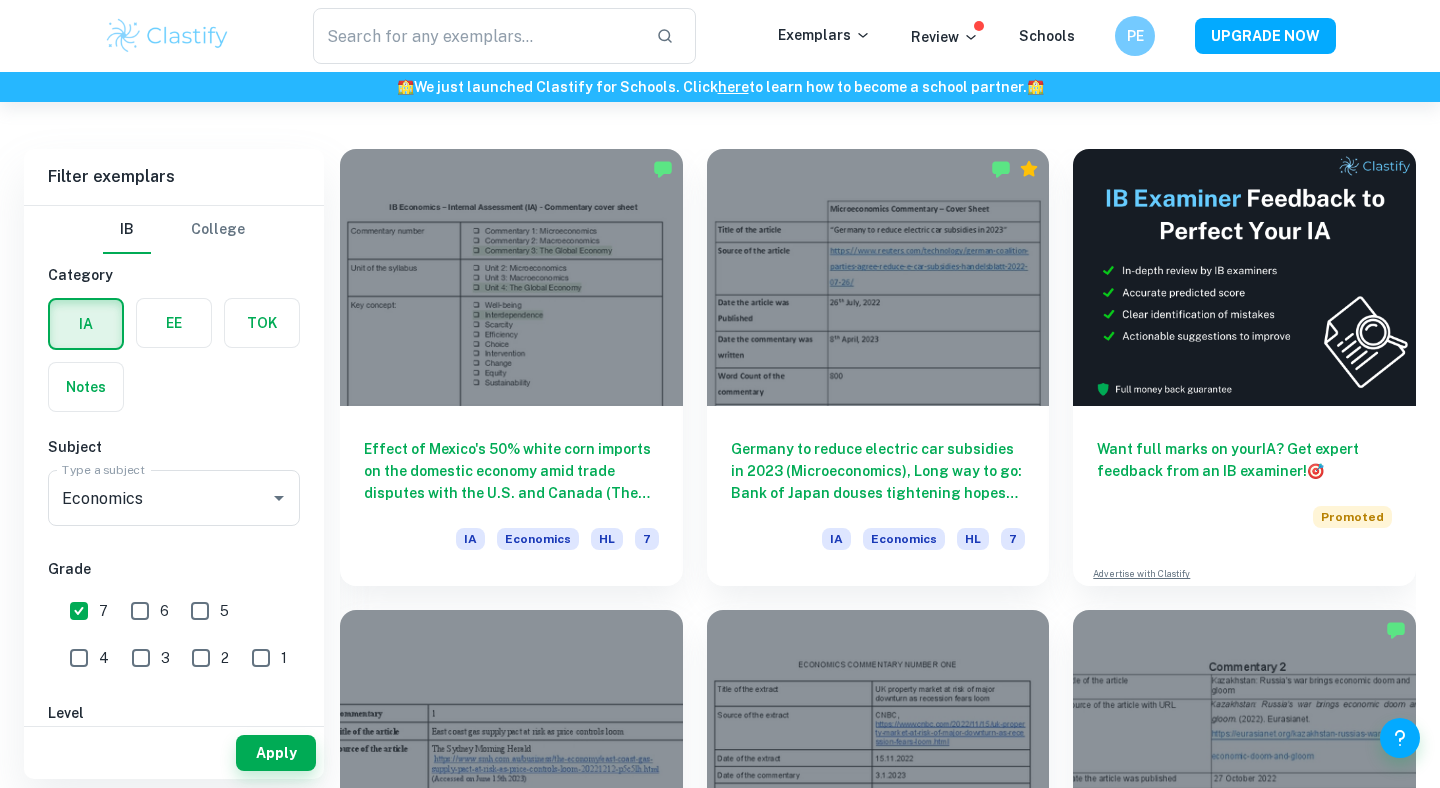 scroll, scrollTop: 526, scrollLeft: 0, axis: vertical 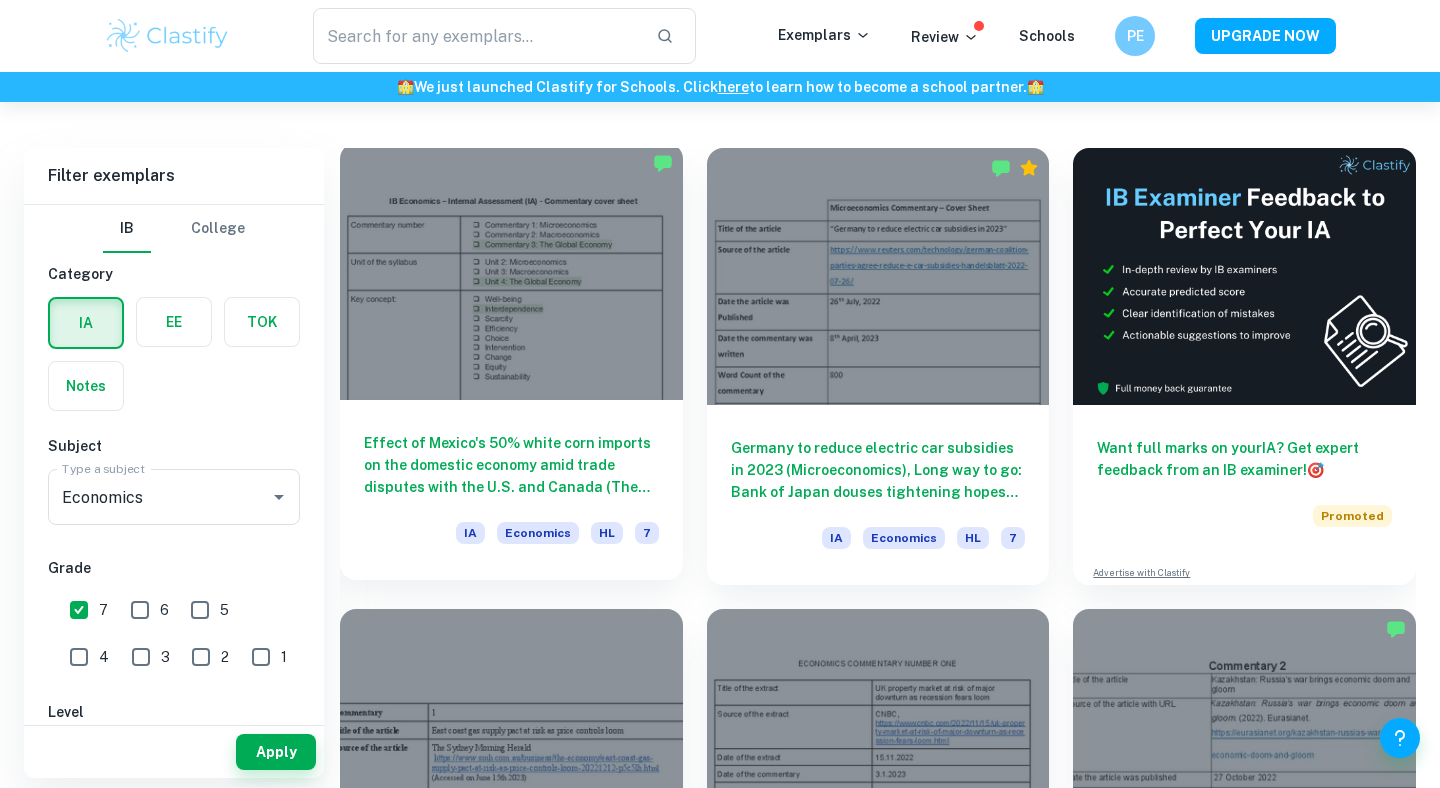 click at bounding box center (511, 271) 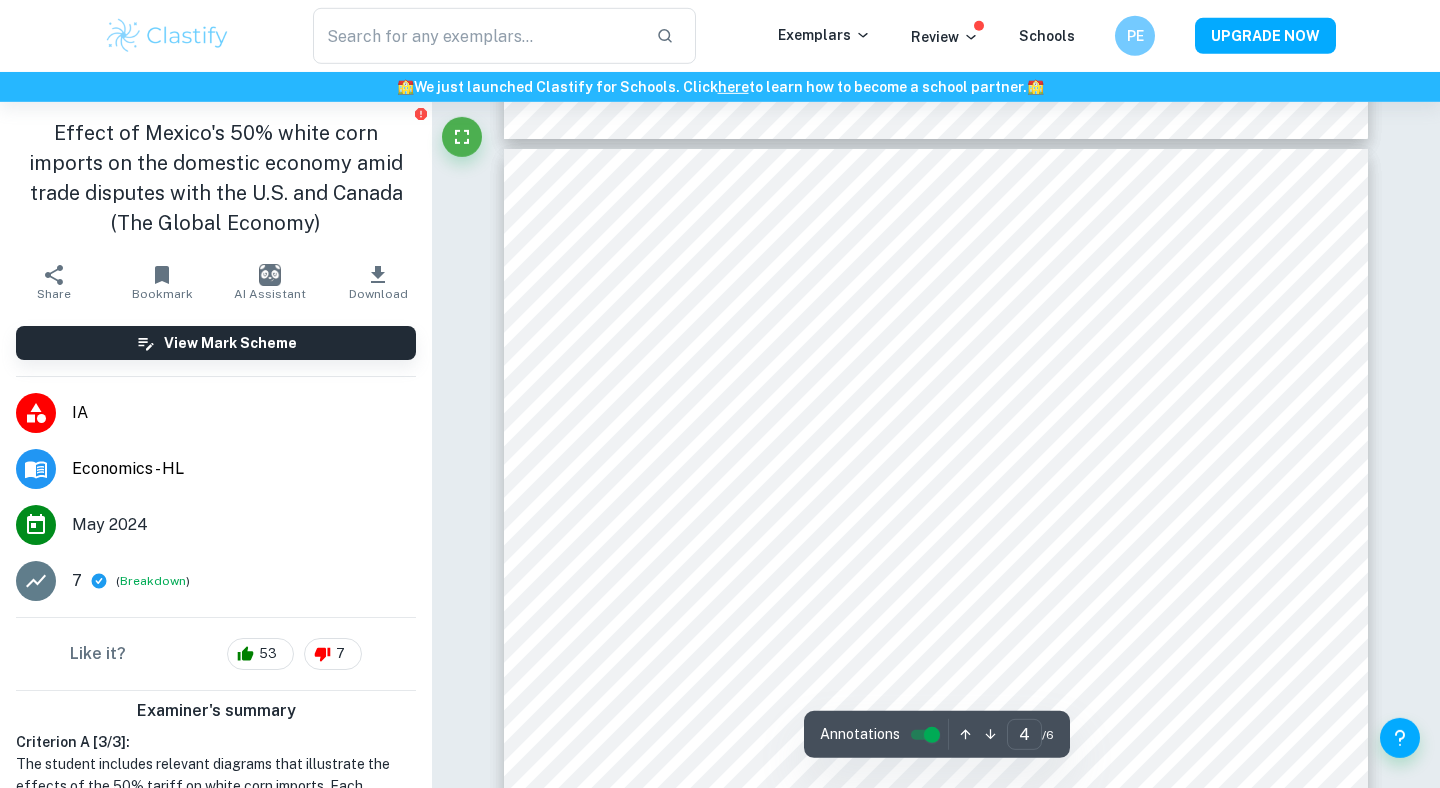 scroll, scrollTop: 3634, scrollLeft: 0, axis: vertical 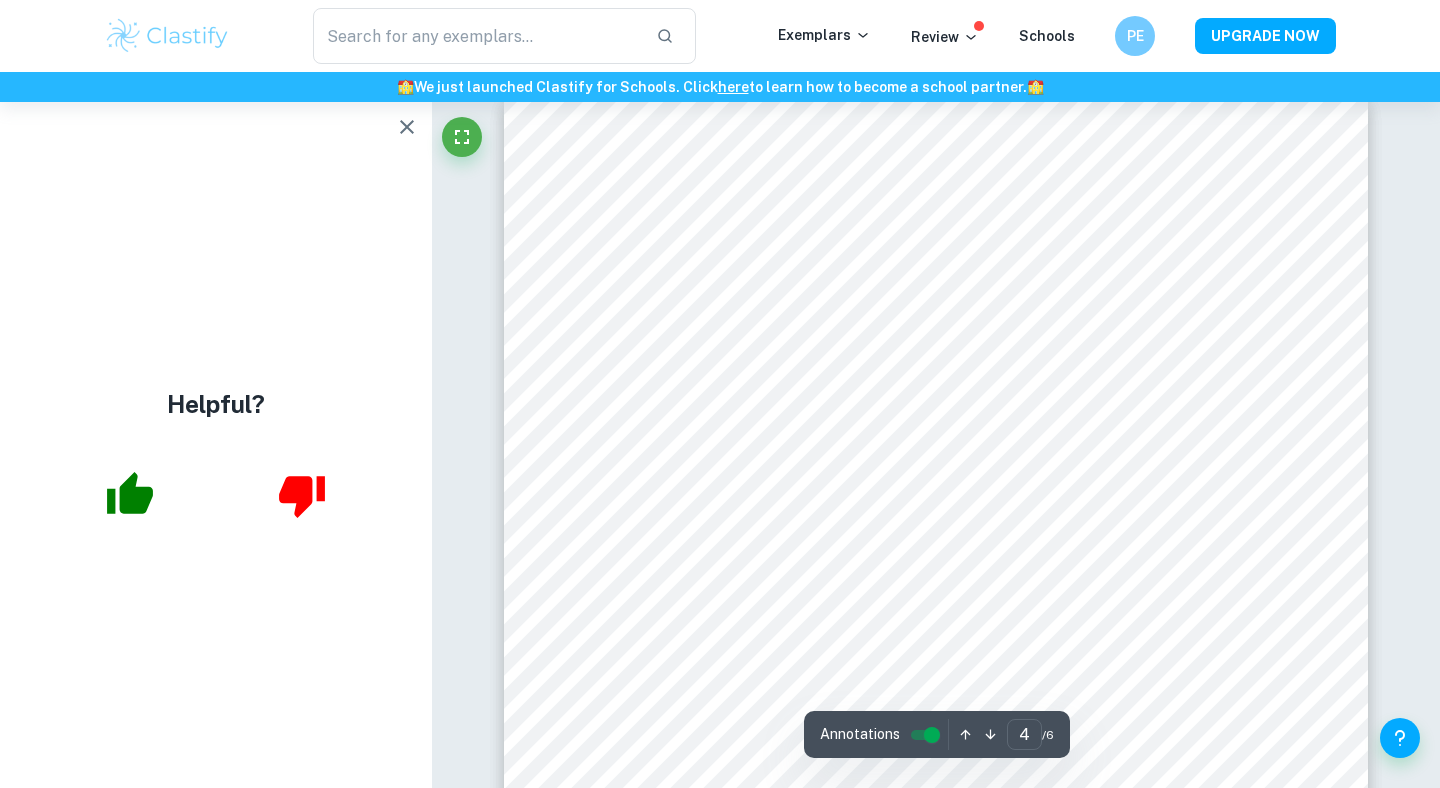 click 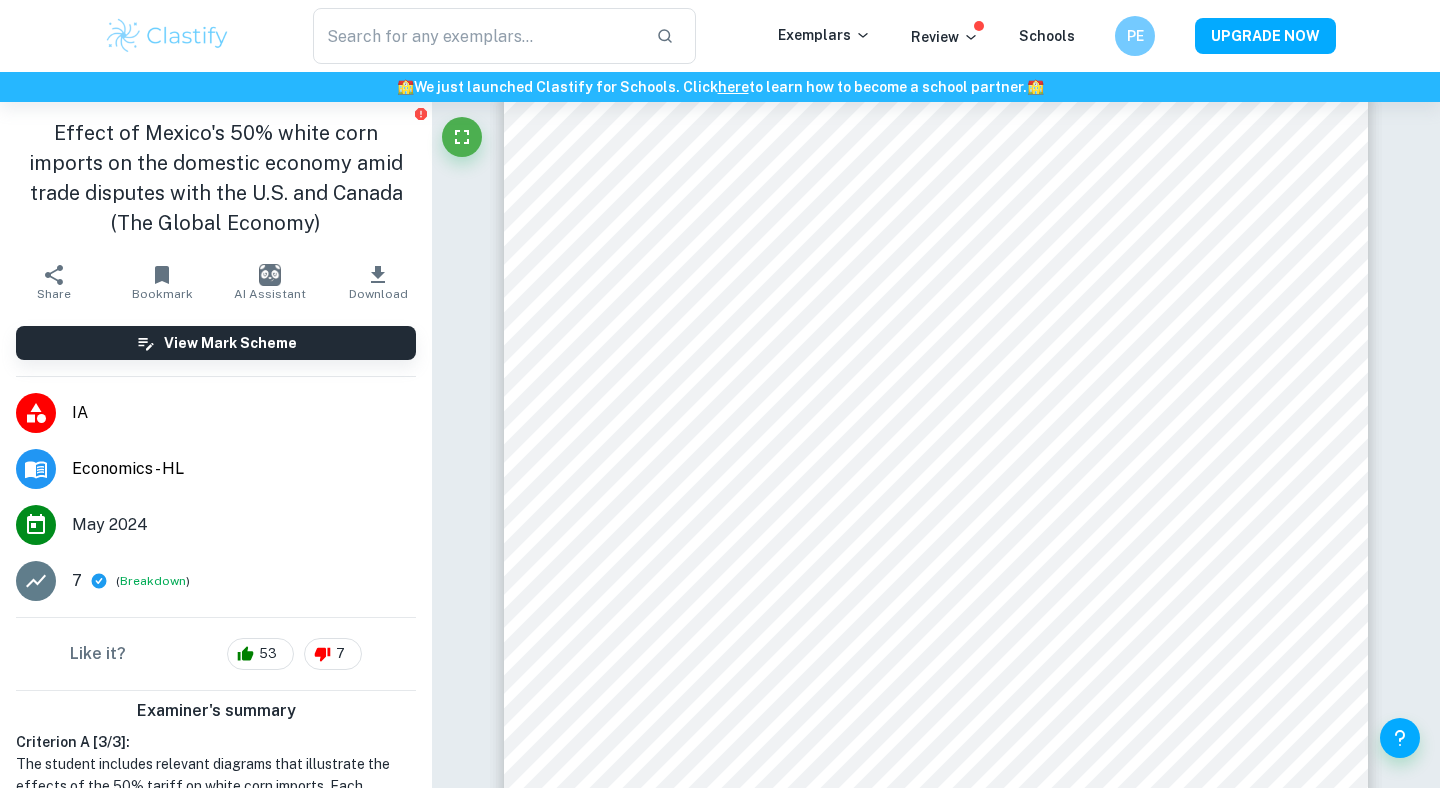 scroll, scrollTop: 3706, scrollLeft: 0, axis: vertical 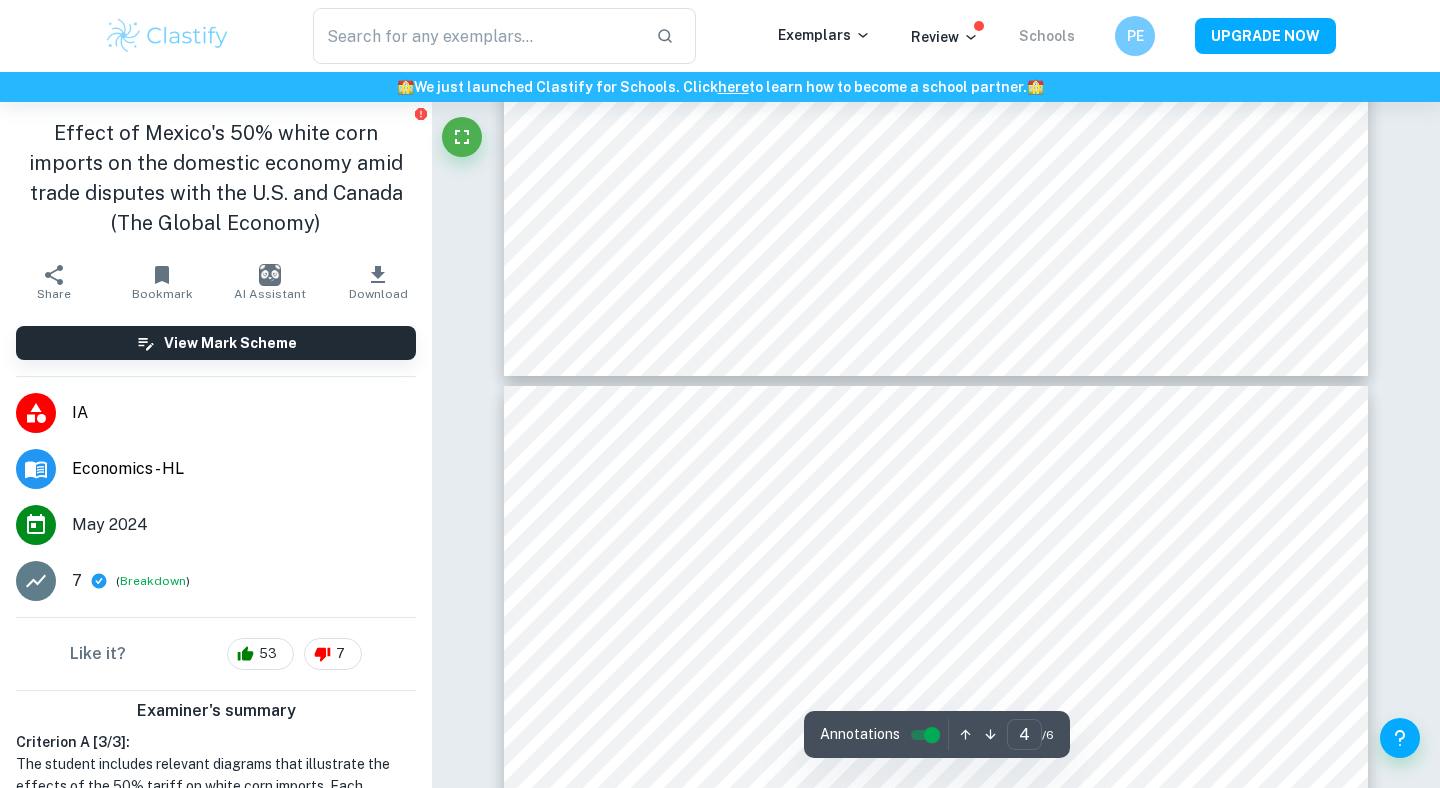type on "5" 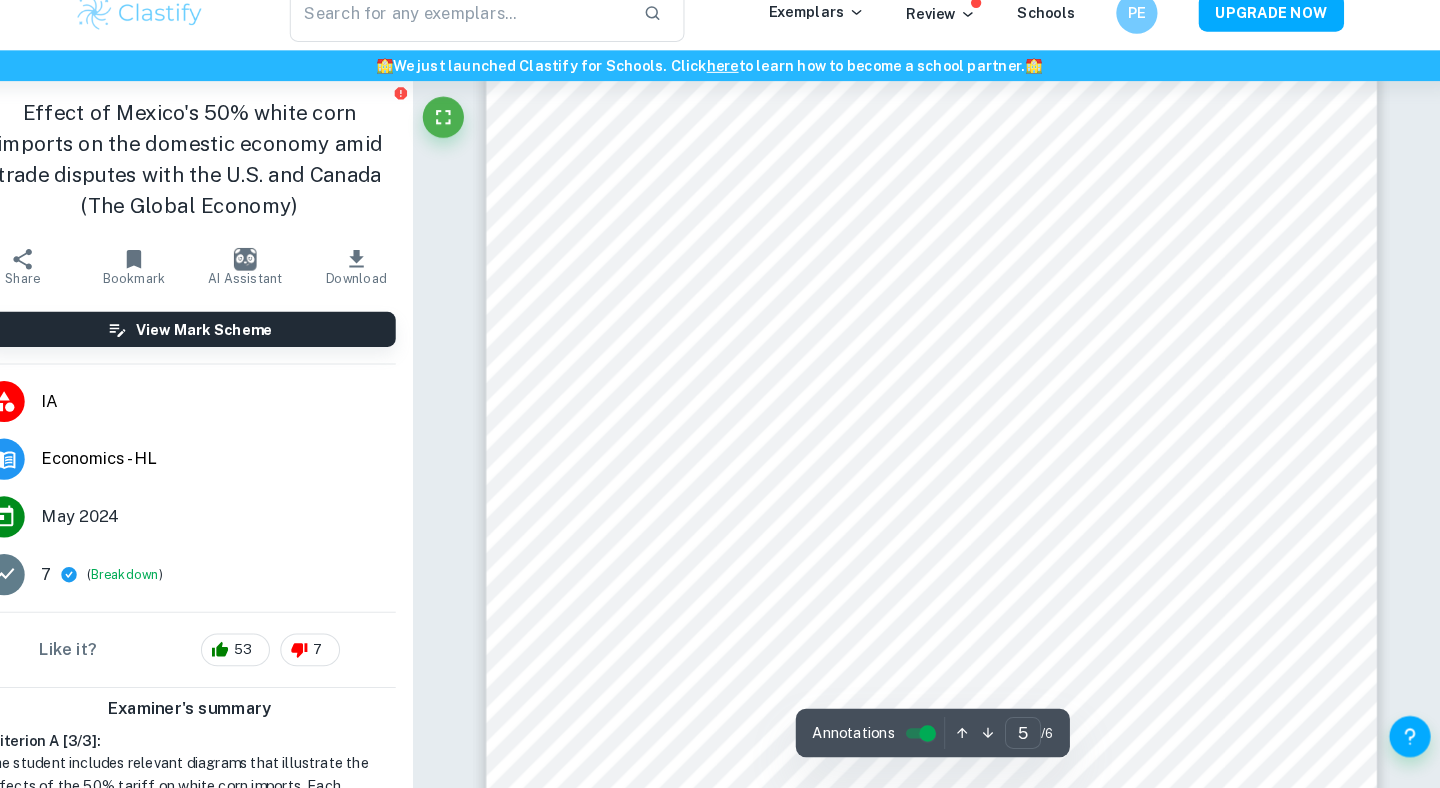 scroll, scrollTop: 4852, scrollLeft: 0, axis: vertical 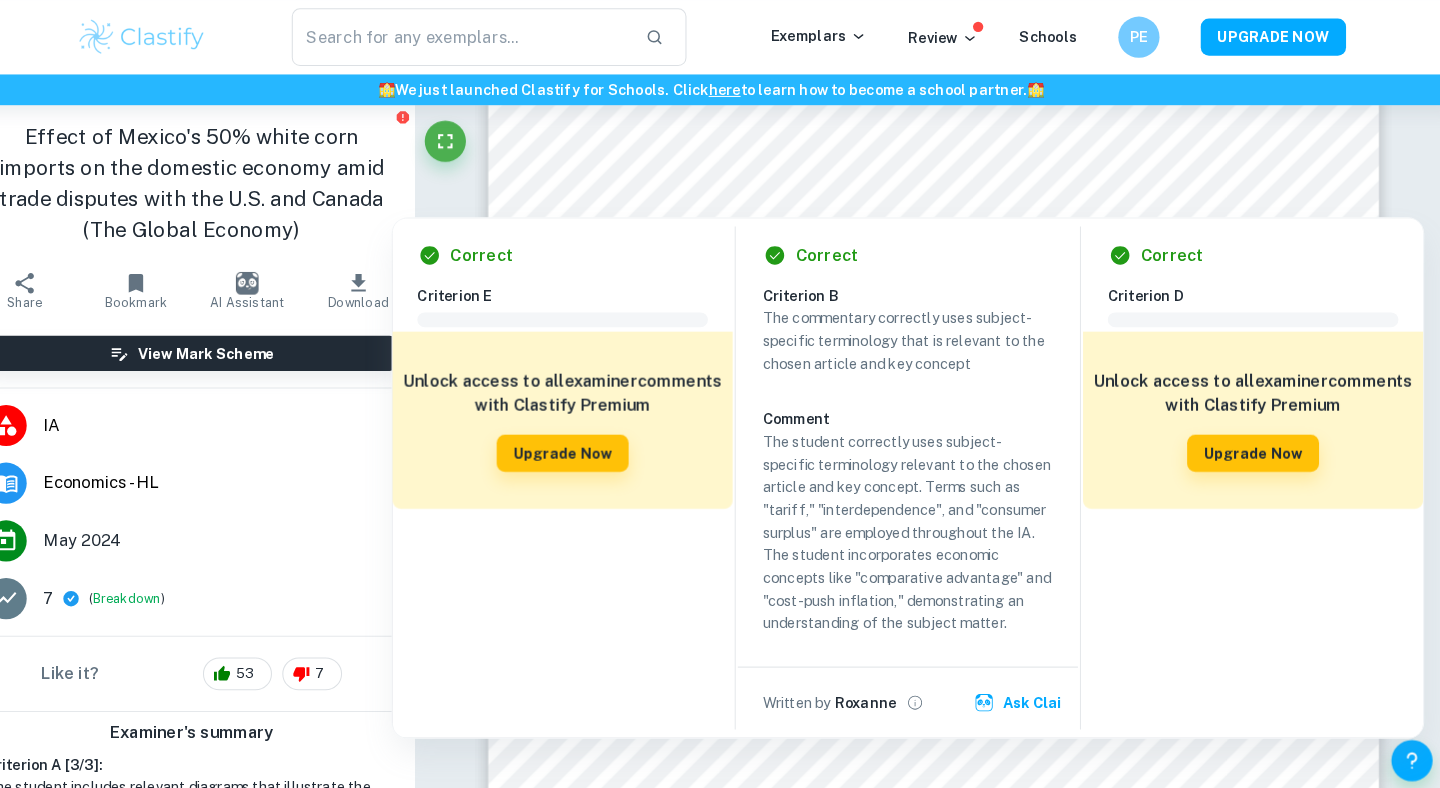 click on "Correct Criterion D Comment Unlock access to all  examiner  comments with Clastify Premium Upgrade Now   Incorrect Other requirements Comment Unlock access to all  examiner  comments with Clastify Premium Upgrade Now   Correct Other requirements Comment Unlock access to all  examiner  comments with Clastify Premium Upgrade Now   Correct Other requirements Comment Unlock access to all  examiner  comments with Clastify Premium Upgrade Now   Correct Other requirements Comment Unlock access to all  examiner  comments with Clastify Premium Upgrade Now   Incorrect Criterion D Comment Unlock access to all  examiner  comments with Clastify Premium Upgrade Now   Correct Criterion C Comment Unlock access to all  examiner  comments with Clastify Premium Upgrade Now   Correct Criterion D Comment Unlock access to all  examiner  comments with Clastify Premium Upgrade Now   Correct Criterion B The commentary correctly uses subject-specific terminology that is relevant to the chosen article and key concept Comment Written by" at bounding box center (936, -1455) 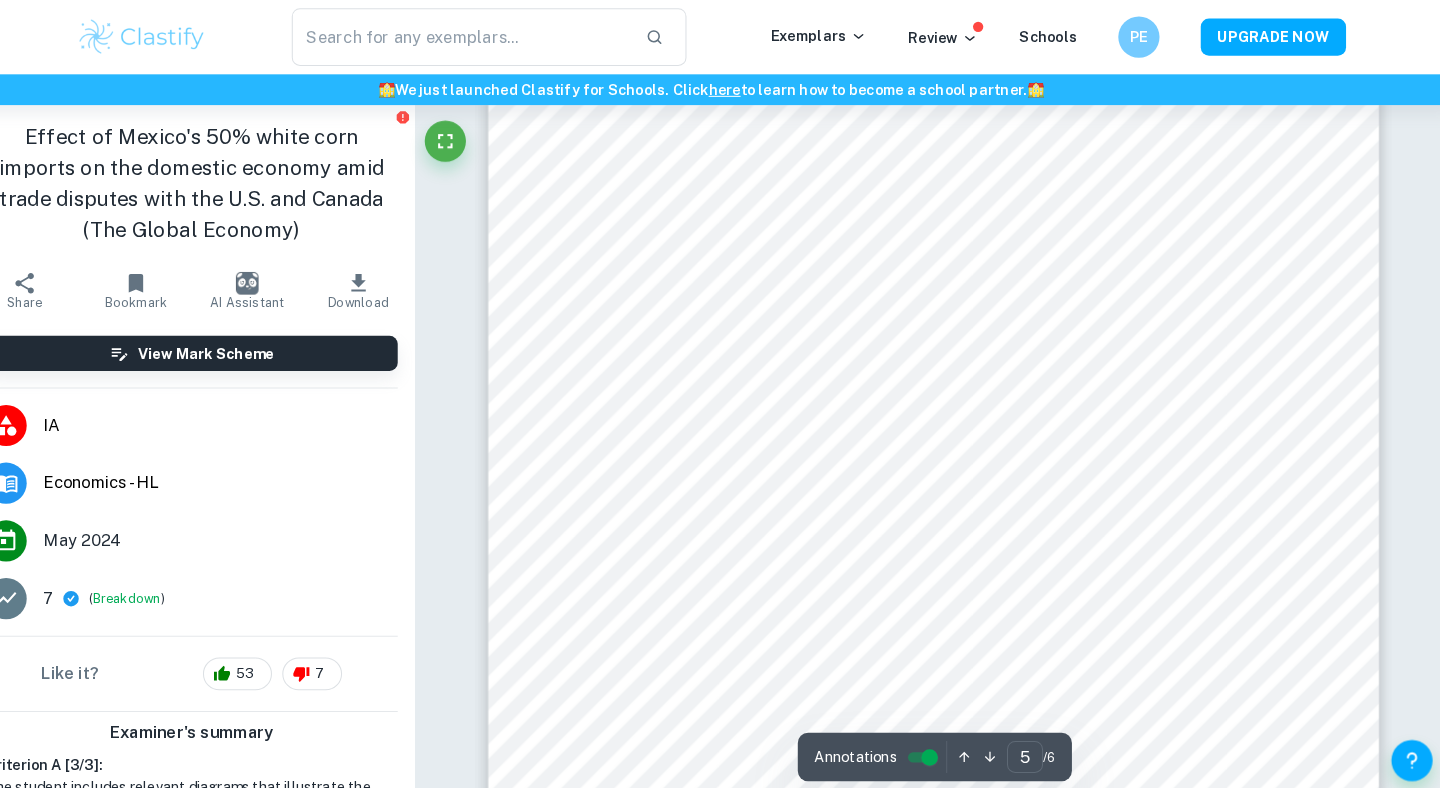 scroll, scrollTop: 4866, scrollLeft: 0, axis: vertical 